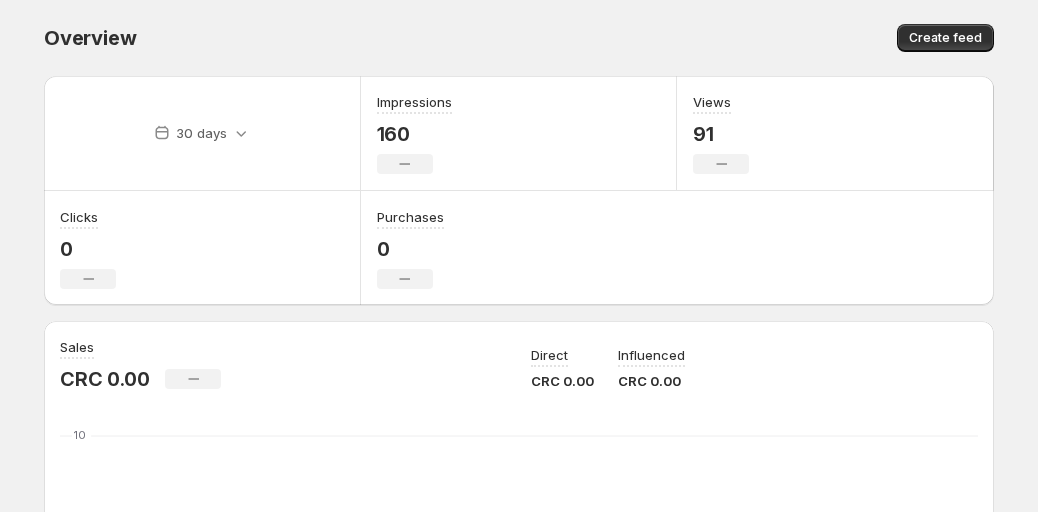 scroll, scrollTop: 0, scrollLeft: 0, axis: both 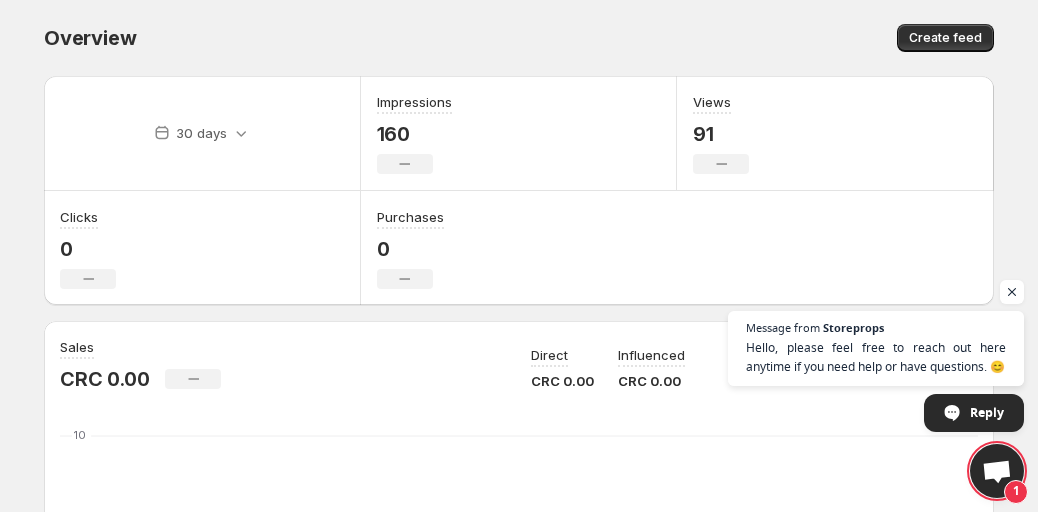 click on "Create feed" at bounding box center (759, 38) 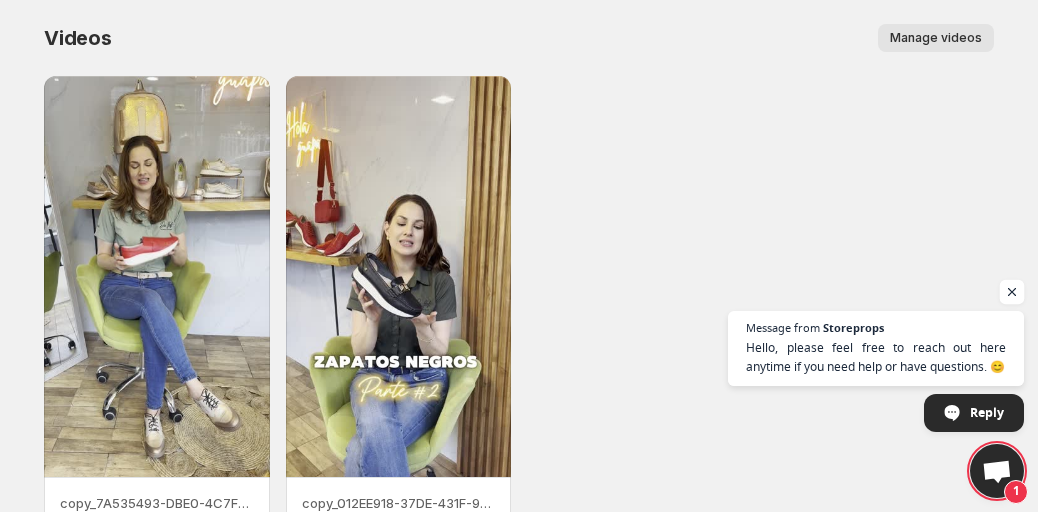 click at bounding box center [1012, 292] 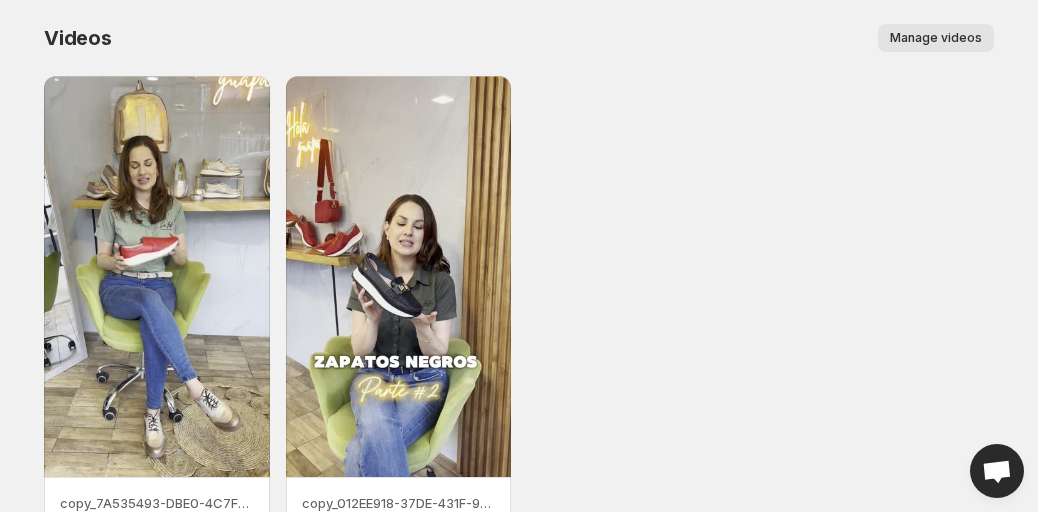 click on "copy_7A535493-DBE0-4C7F-9404-BBF0F9F76BE3 copy_012EE918-37DE-431F-9AB2-8B49A200CE21" at bounding box center [519, 302] 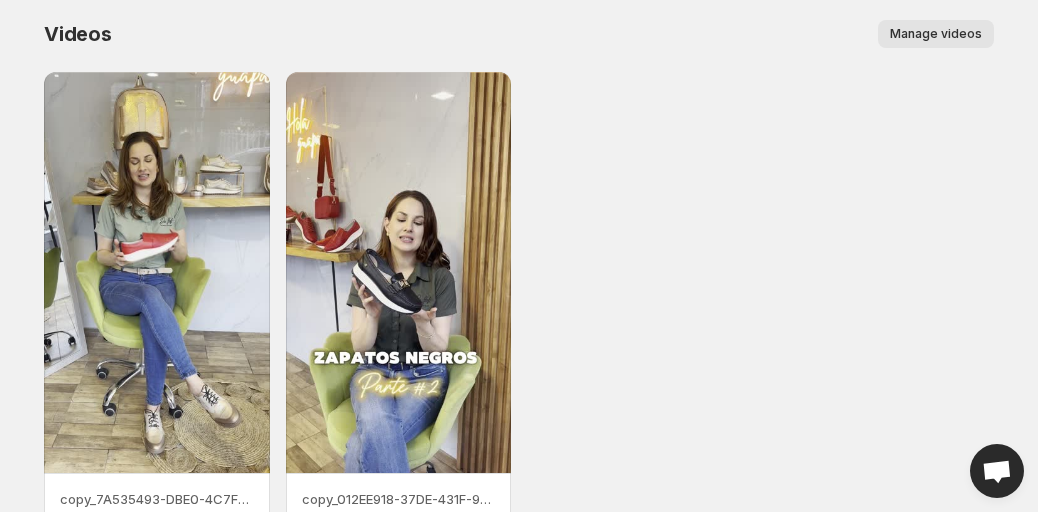 scroll, scrollTop: 0, scrollLeft: 0, axis: both 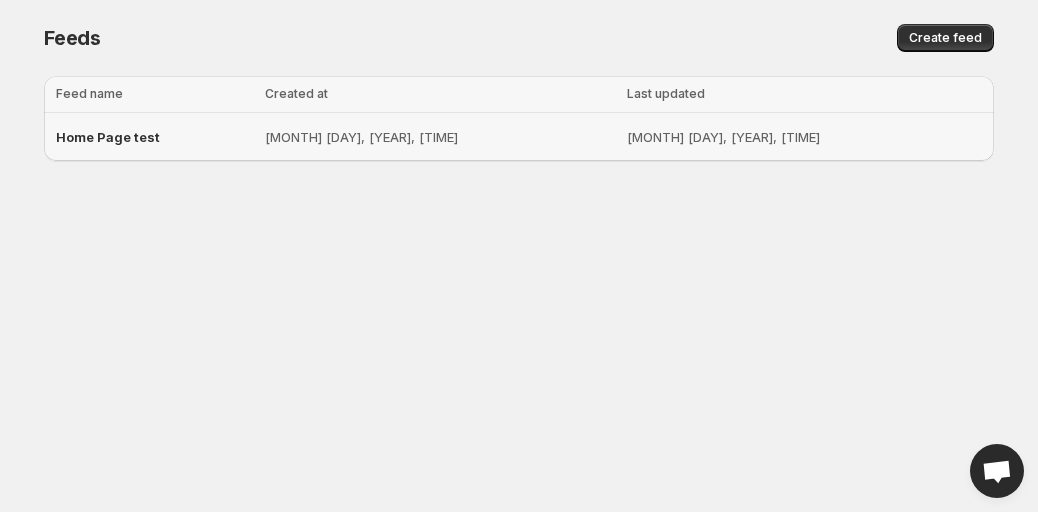 click on "Home Page test" at bounding box center [108, 137] 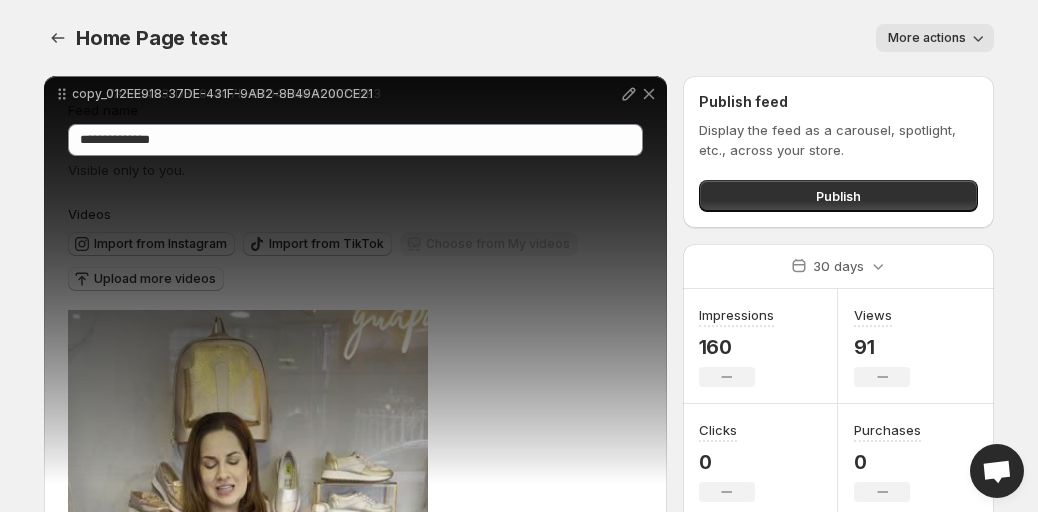 click on "Upload more videos" at bounding box center [155, 279] 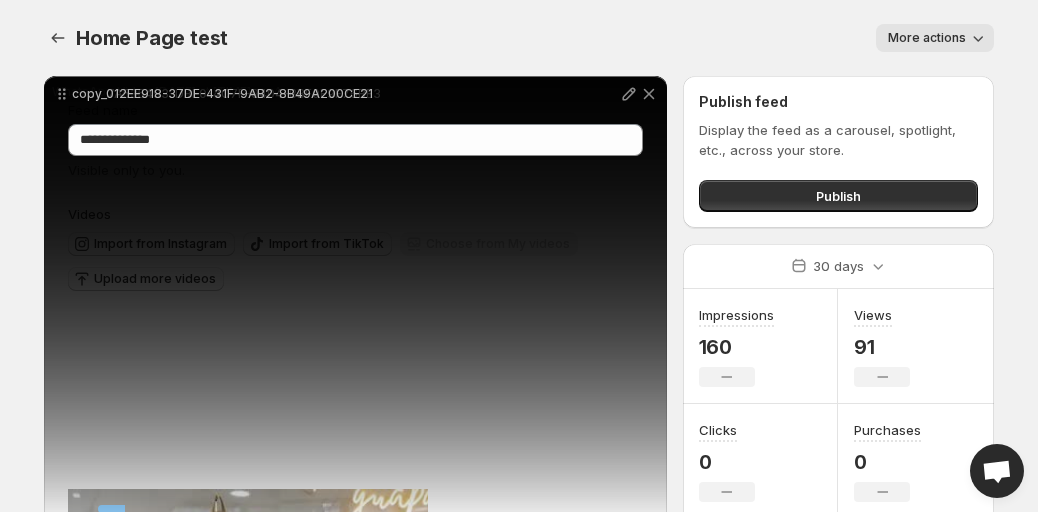 click on "Home Page test. This page is ready Home Page test More actions More actions More actions" at bounding box center (519, 38) 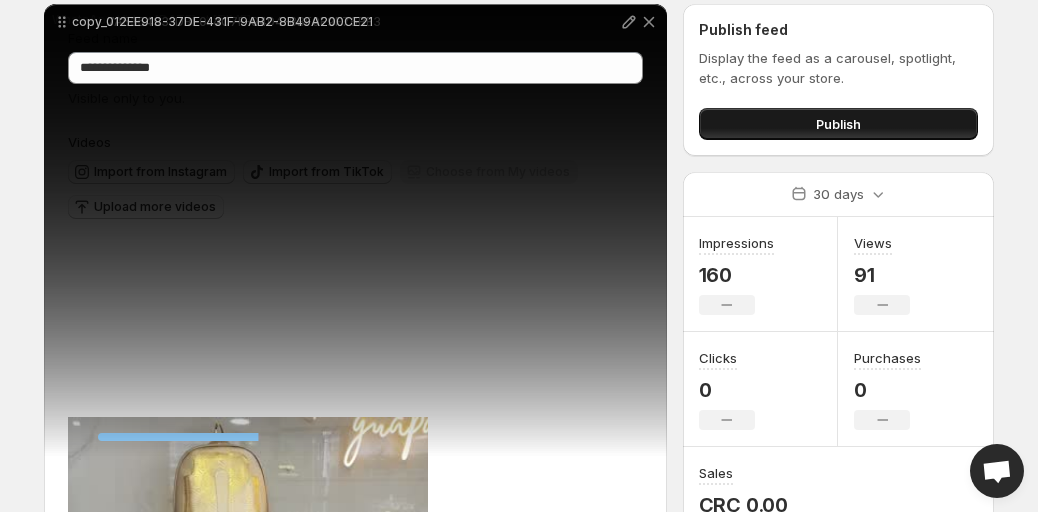 scroll, scrollTop: 46, scrollLeft: 0, axis: vertical 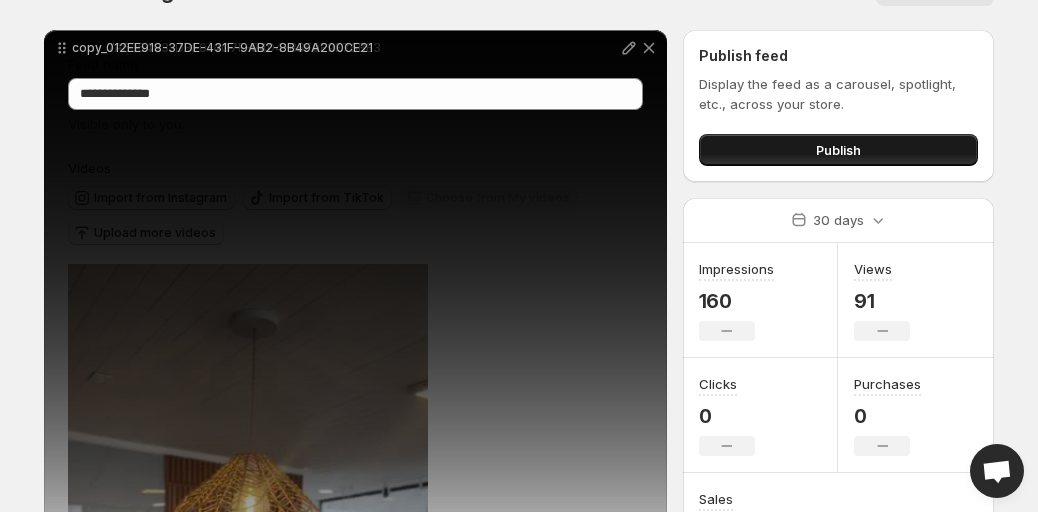 click on "Publish" at bounding box center [838, 150] 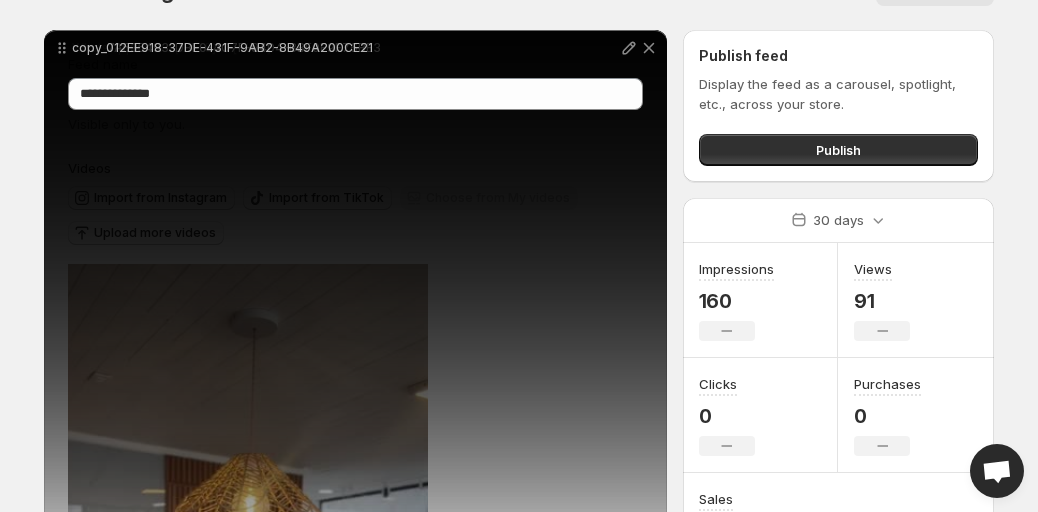 click on "Home Page test. This page is ready Home Page test More actions More actions More actions" at bounding box center [519, -8] 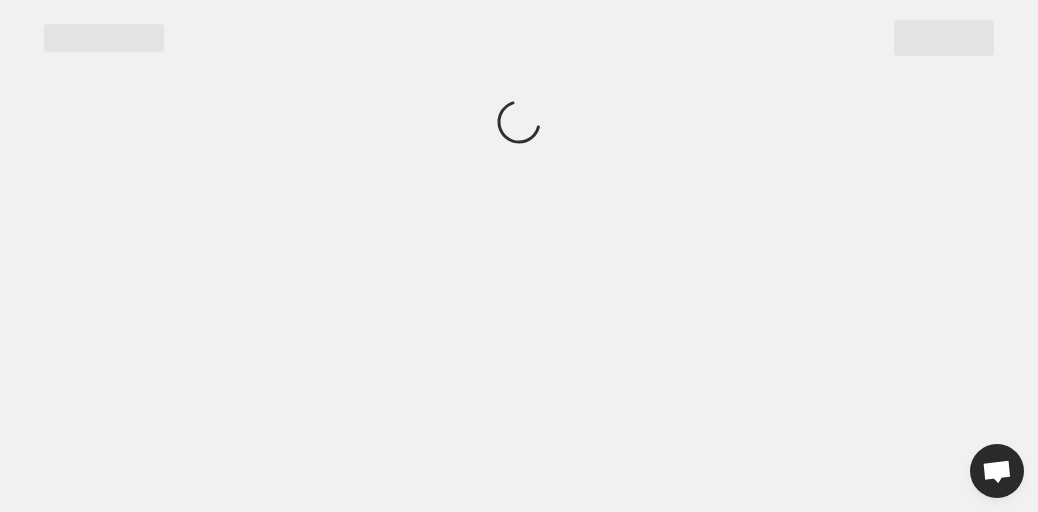 scroll, scrollTop: 0, scrollLeft: 0, axis: both 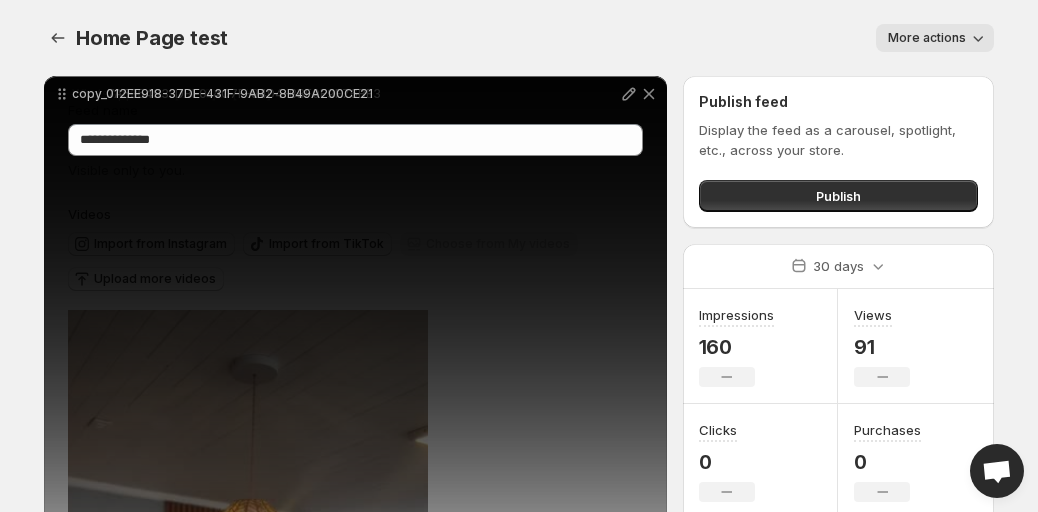 click on "**********" at bounding box center [519, 1209] 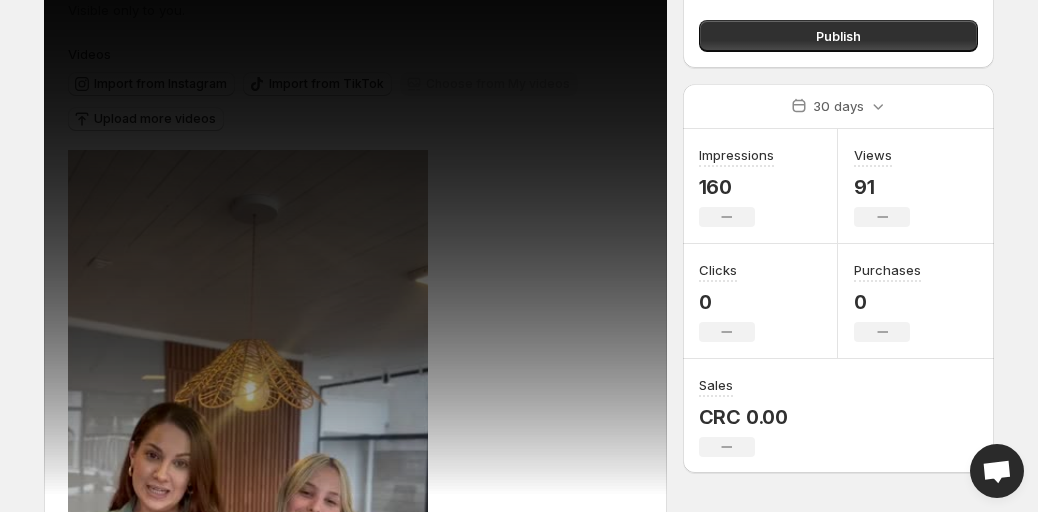 scroll, scrollTop: 166, scrollLeft: 0, axis: vertical 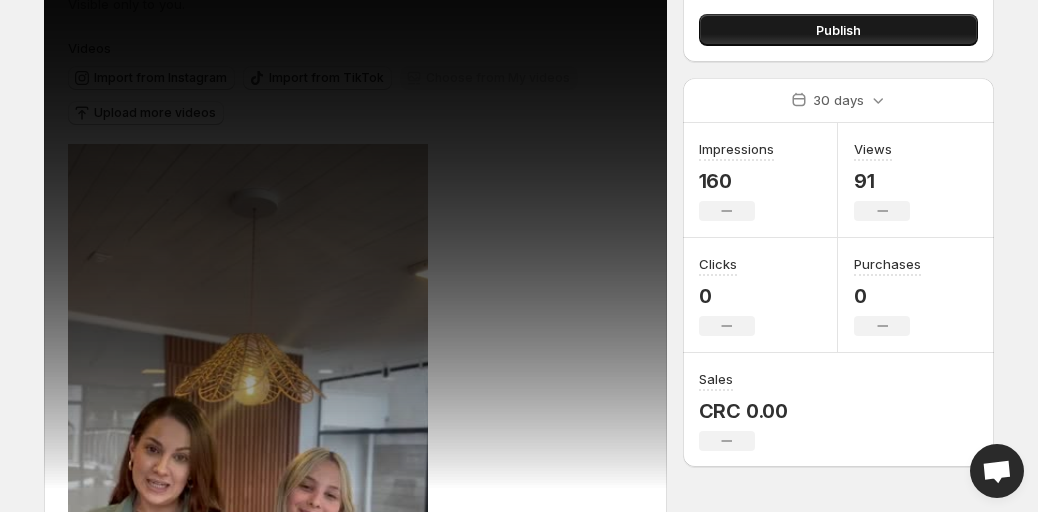 click on "Publish" at bounding box center (838, 30) 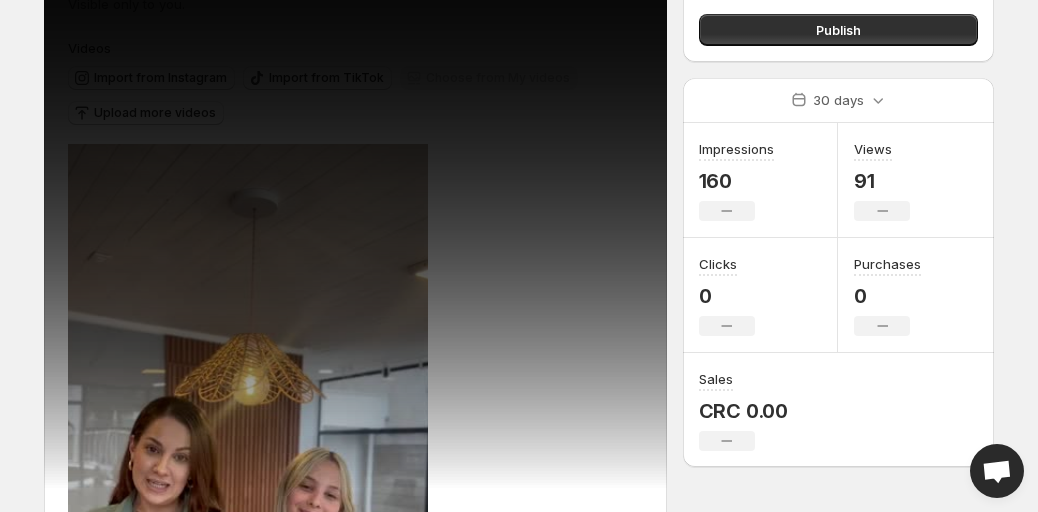 click on "**********" at bounding box center (519, 1043) 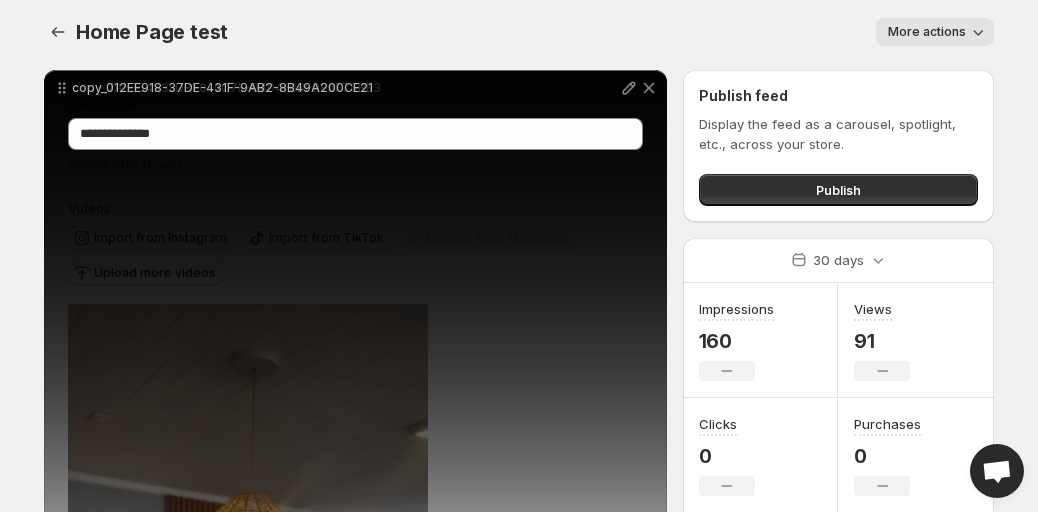 scroll, scrollTop: 0, scrollLeft: 0, axis: both 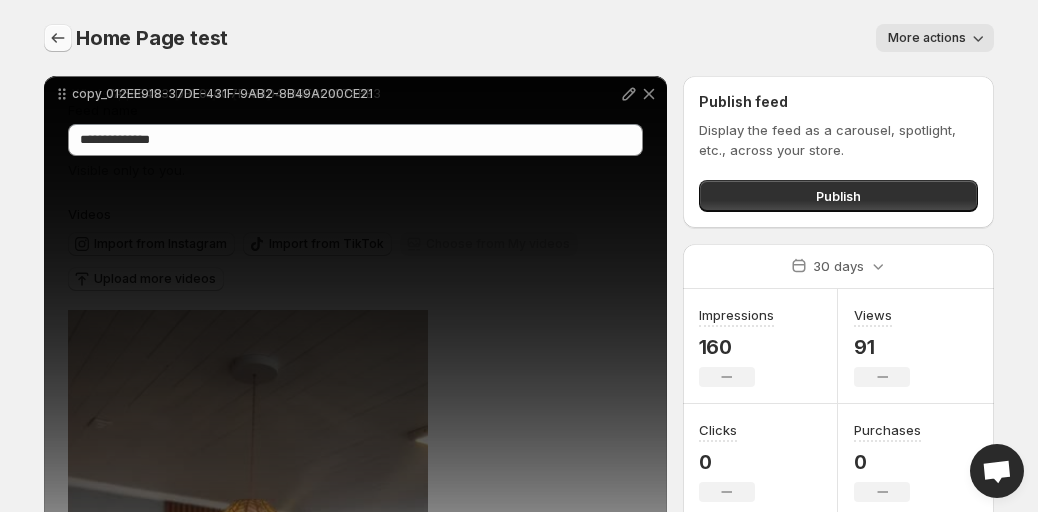 click at bounding box center [58, 38] 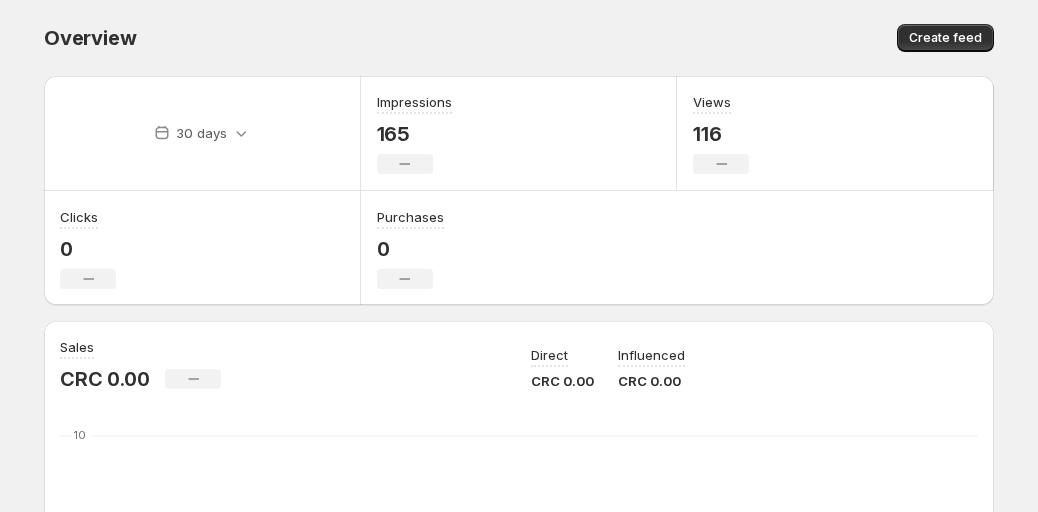 scroll, scrollTop: 0, scrollLeft: 0, axis: both 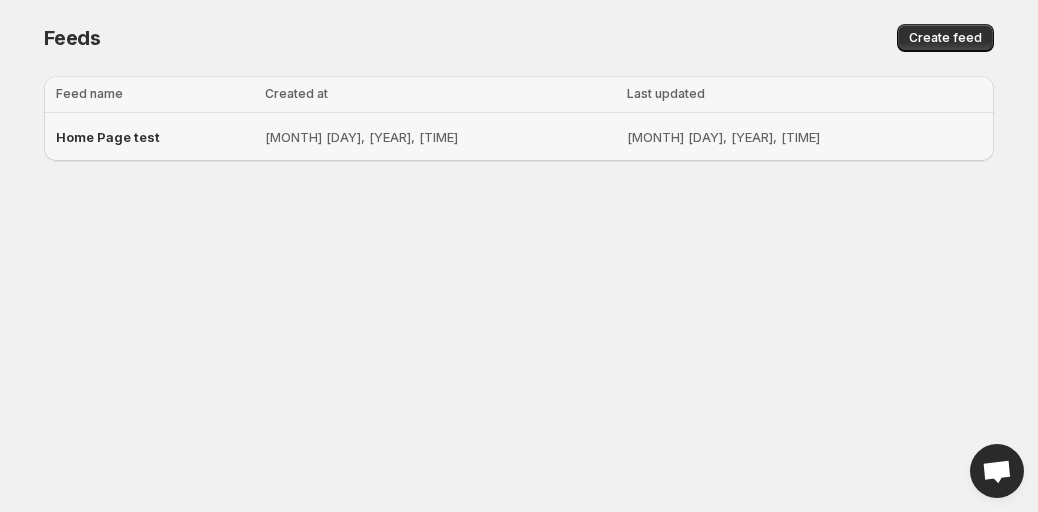click on "Home Page test" at bounding box center (108, 137) 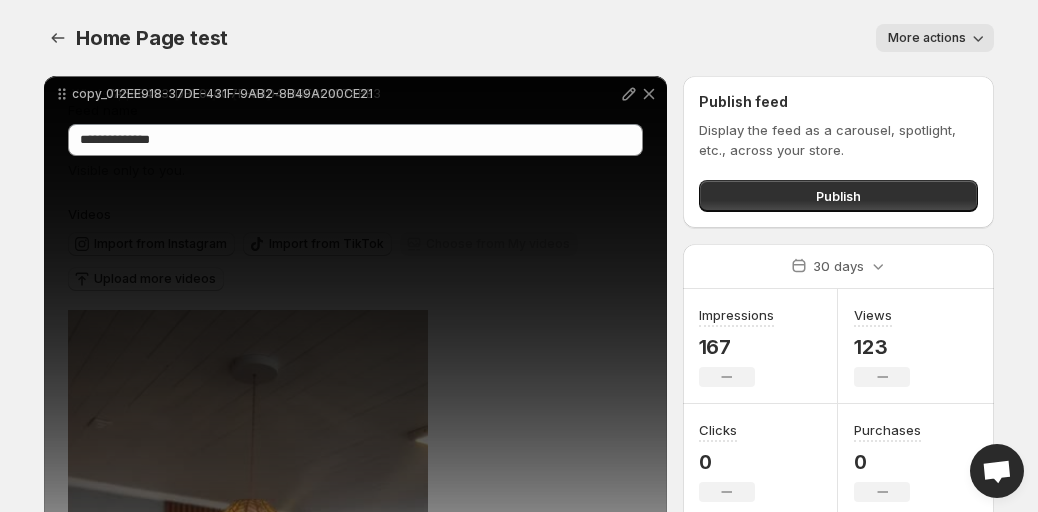 click on "Upload more videos" at bounding box center (160, 244) 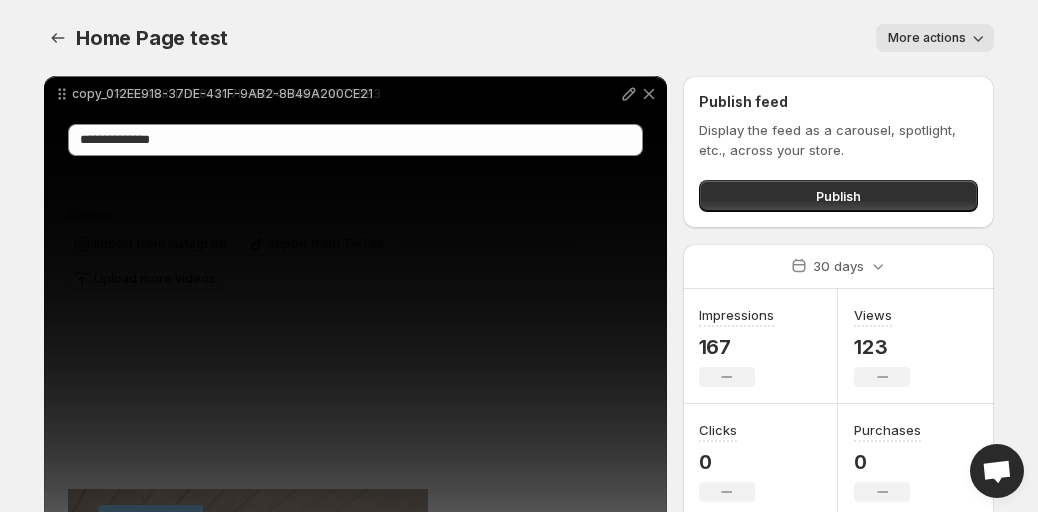 click on "**********" at bounding box center [355, 1325] 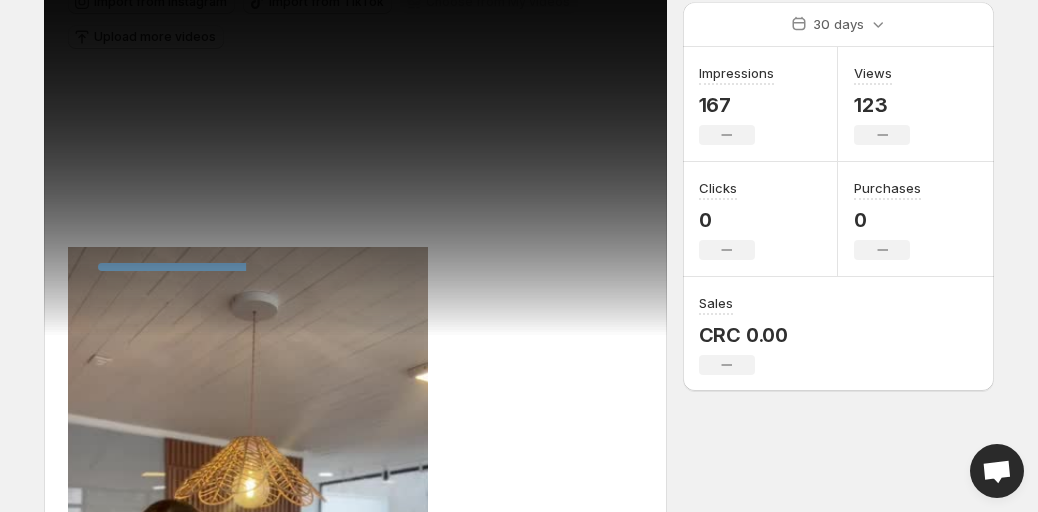 scroll, scrollTop: 240, scrollLeft: 0, axis: vertical 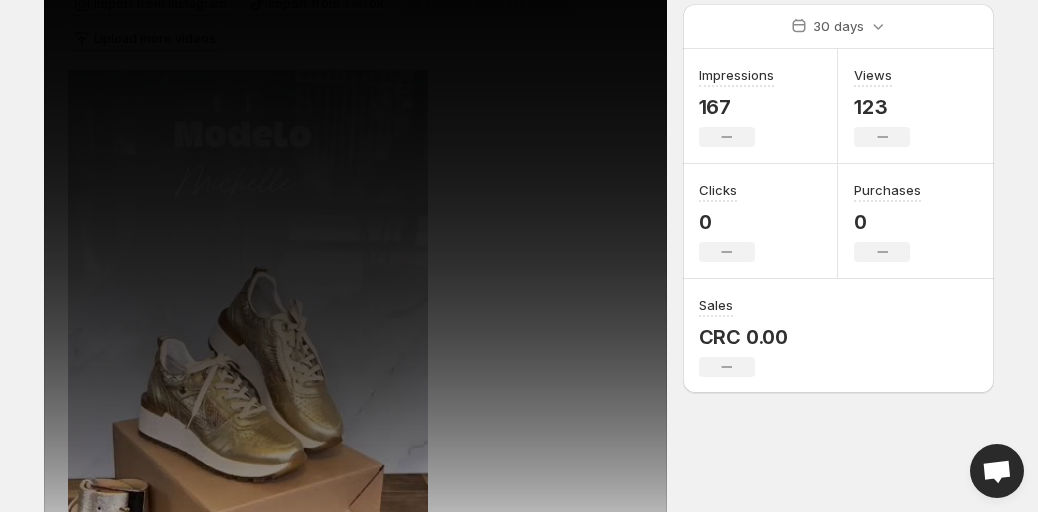 click on "Upload more videos" at bounding box center (160, 4) 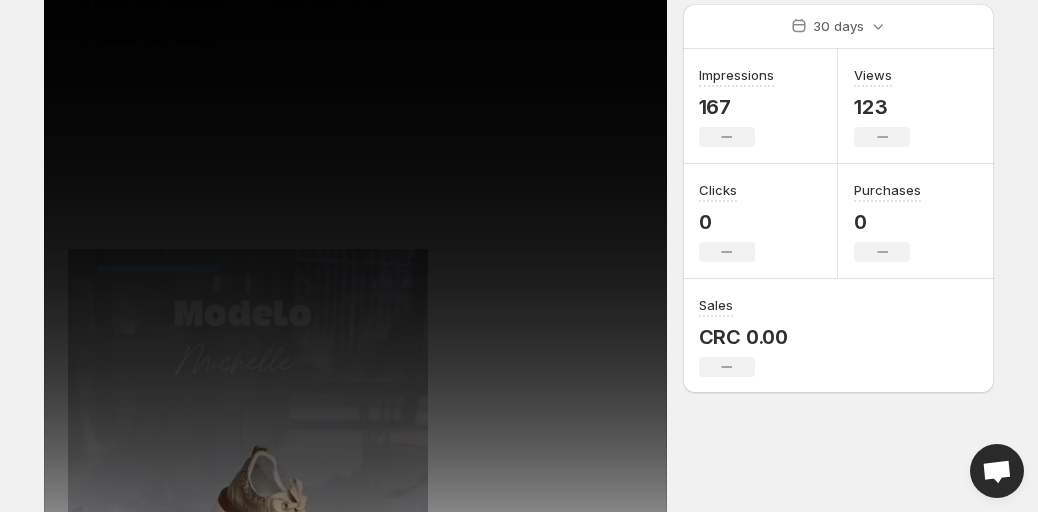 click on "**********" at bounding box center [519, 1402] 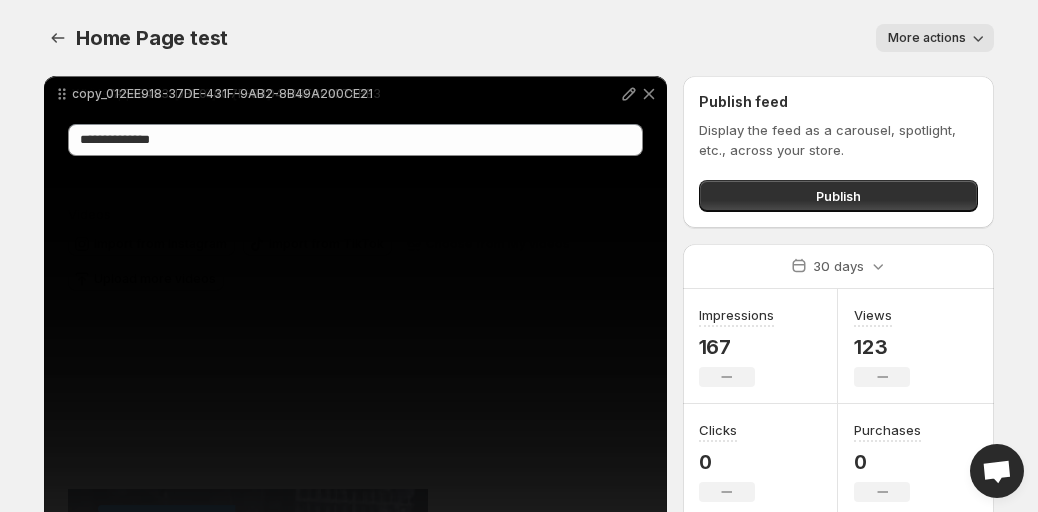 scroll, scrollTop: 40, scrollLeft: 0, axis: vertical 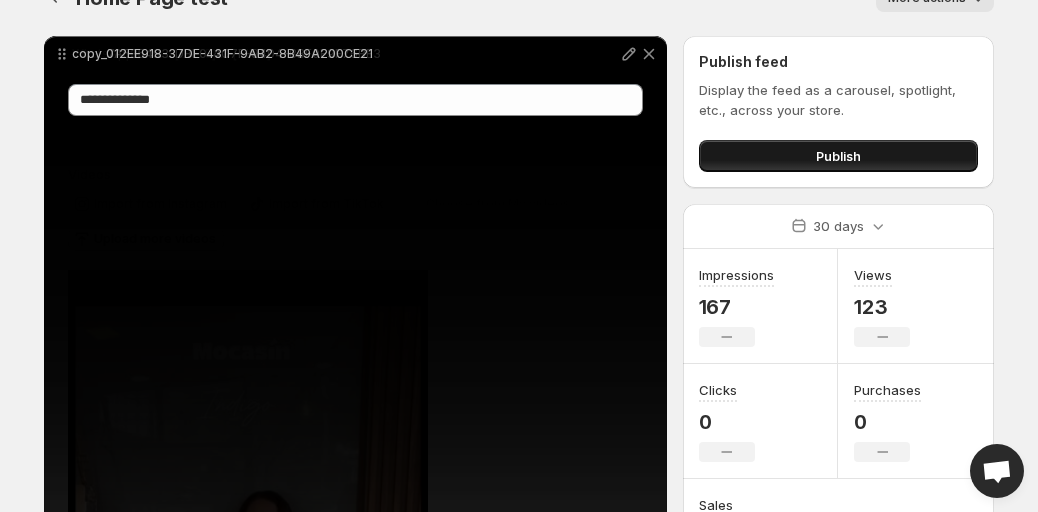 click on "Publish" at bounding box center (838, 156) 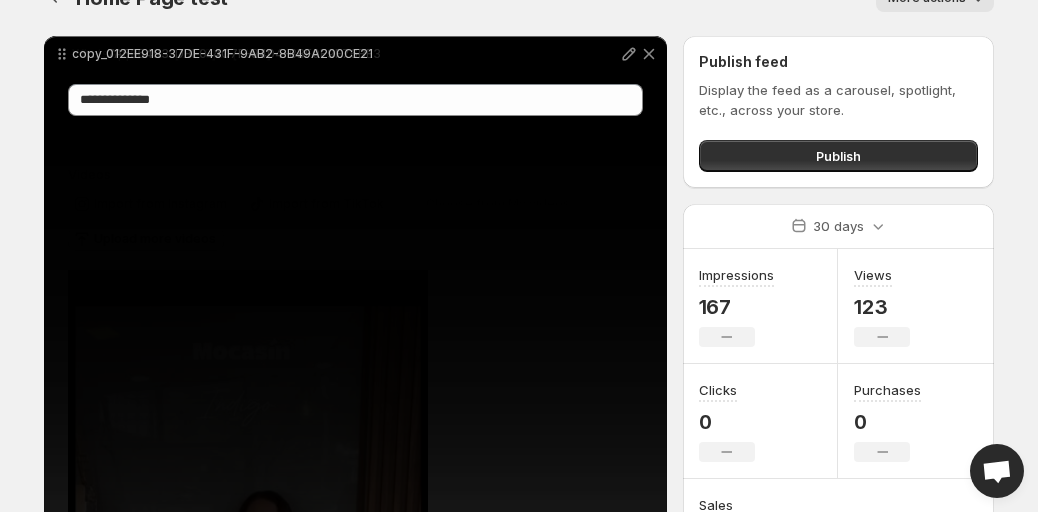 scroll, scrollTop: 0, scrollLeft: 0, axis: both 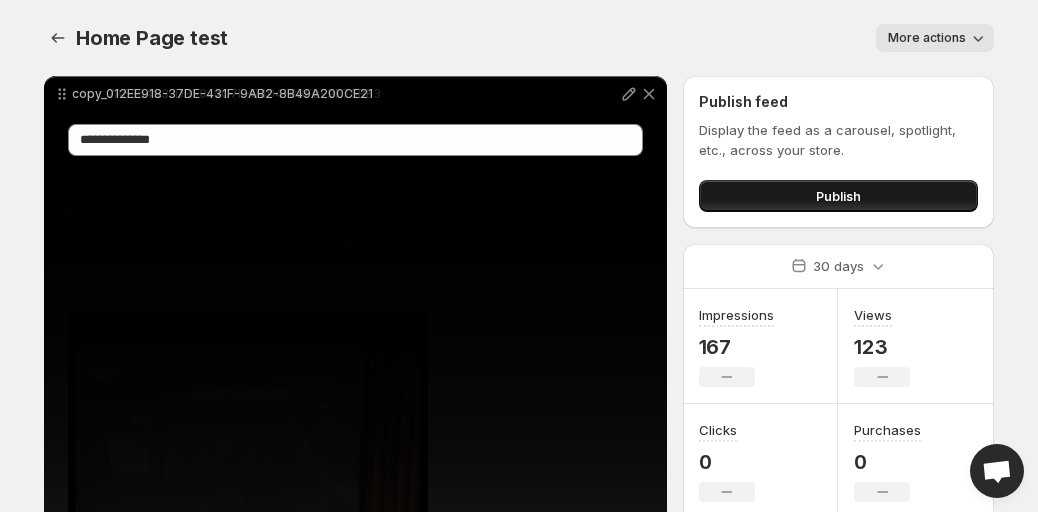 click on "Publish" at bounding box center [838, 196] 